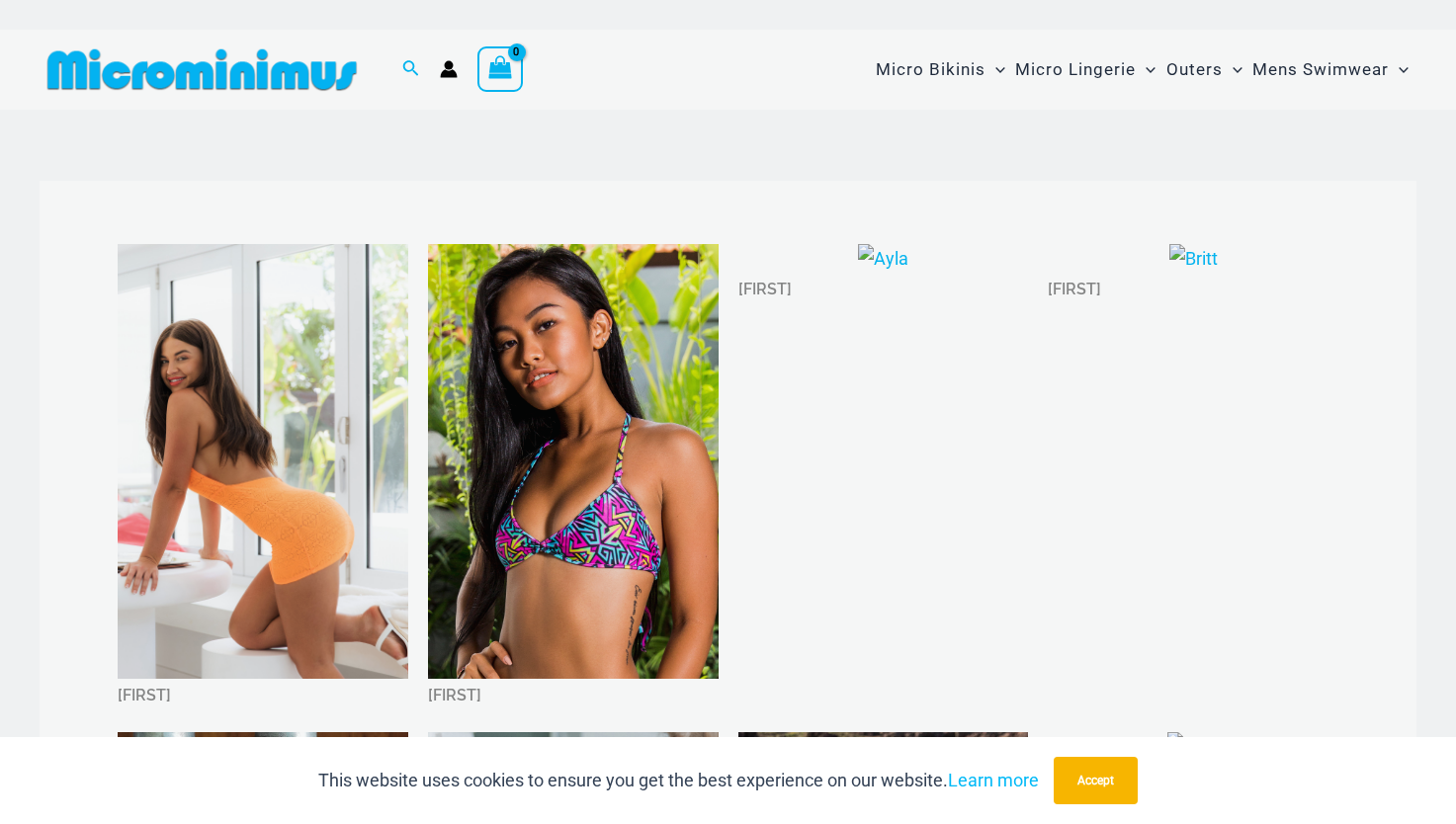 scroll, scrollTop: 0, scrollLeft: 0, axis: both 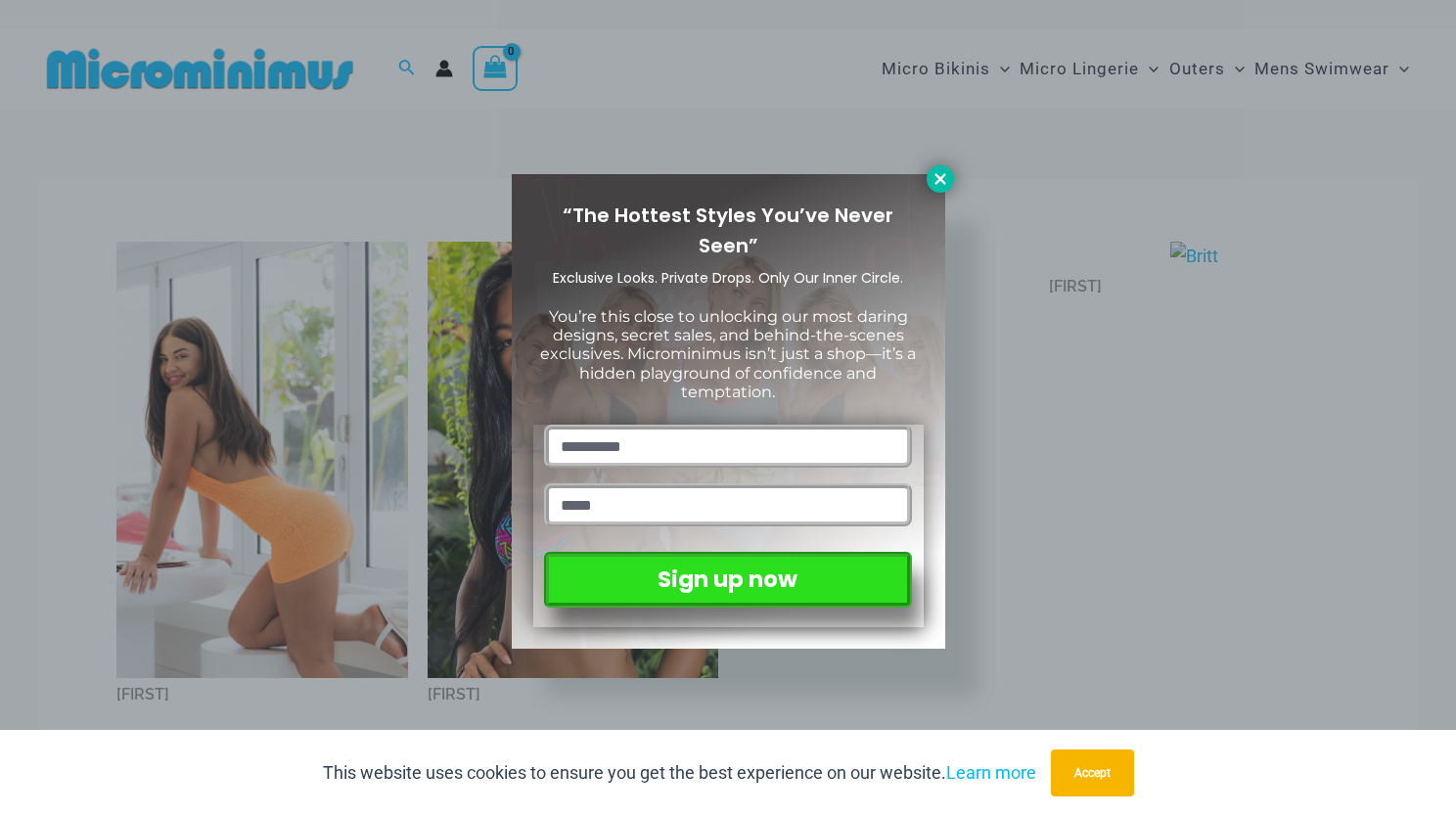 click 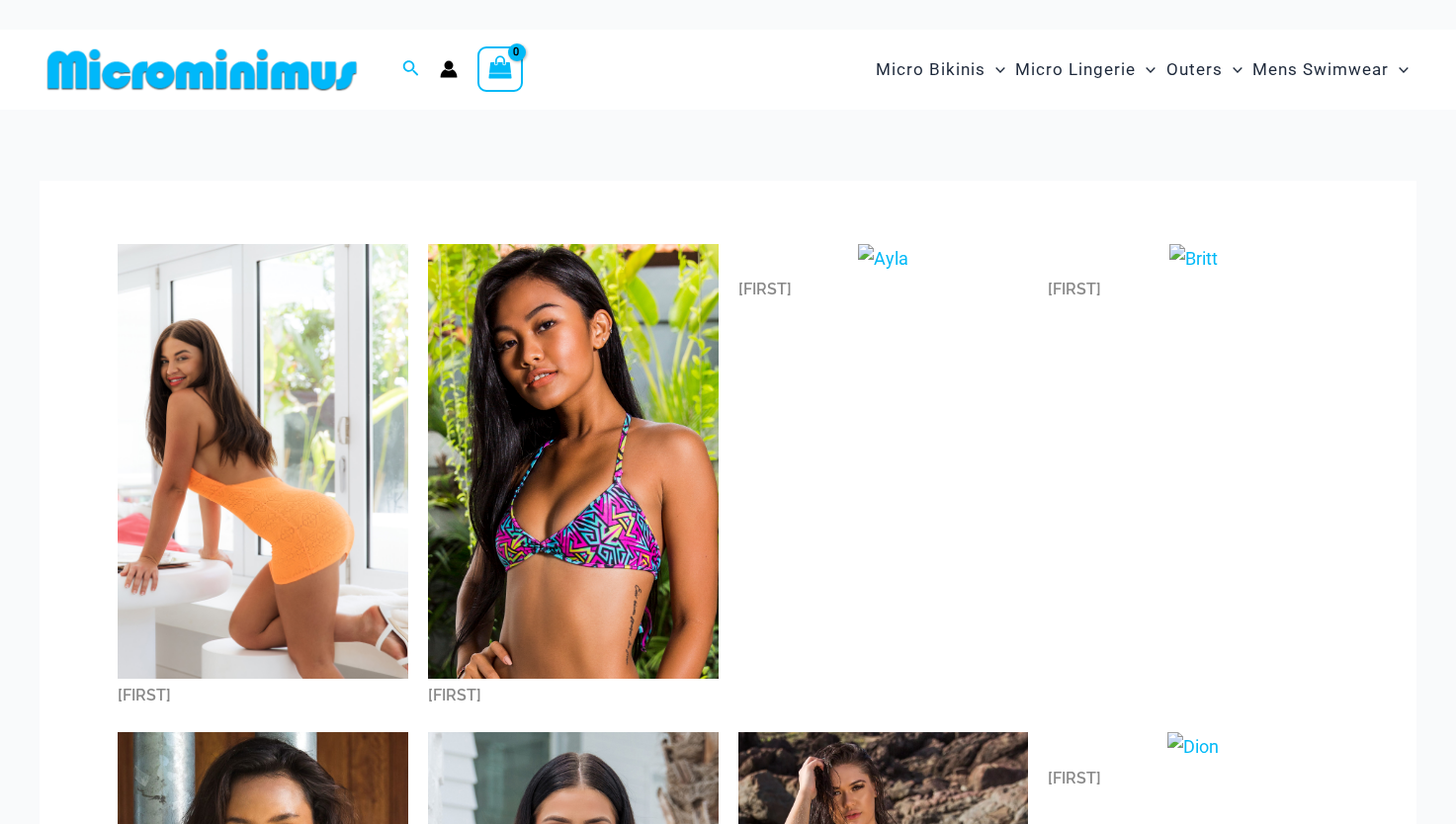 scroll, scrollTop: 0, scrollLeft: 0, axis: both 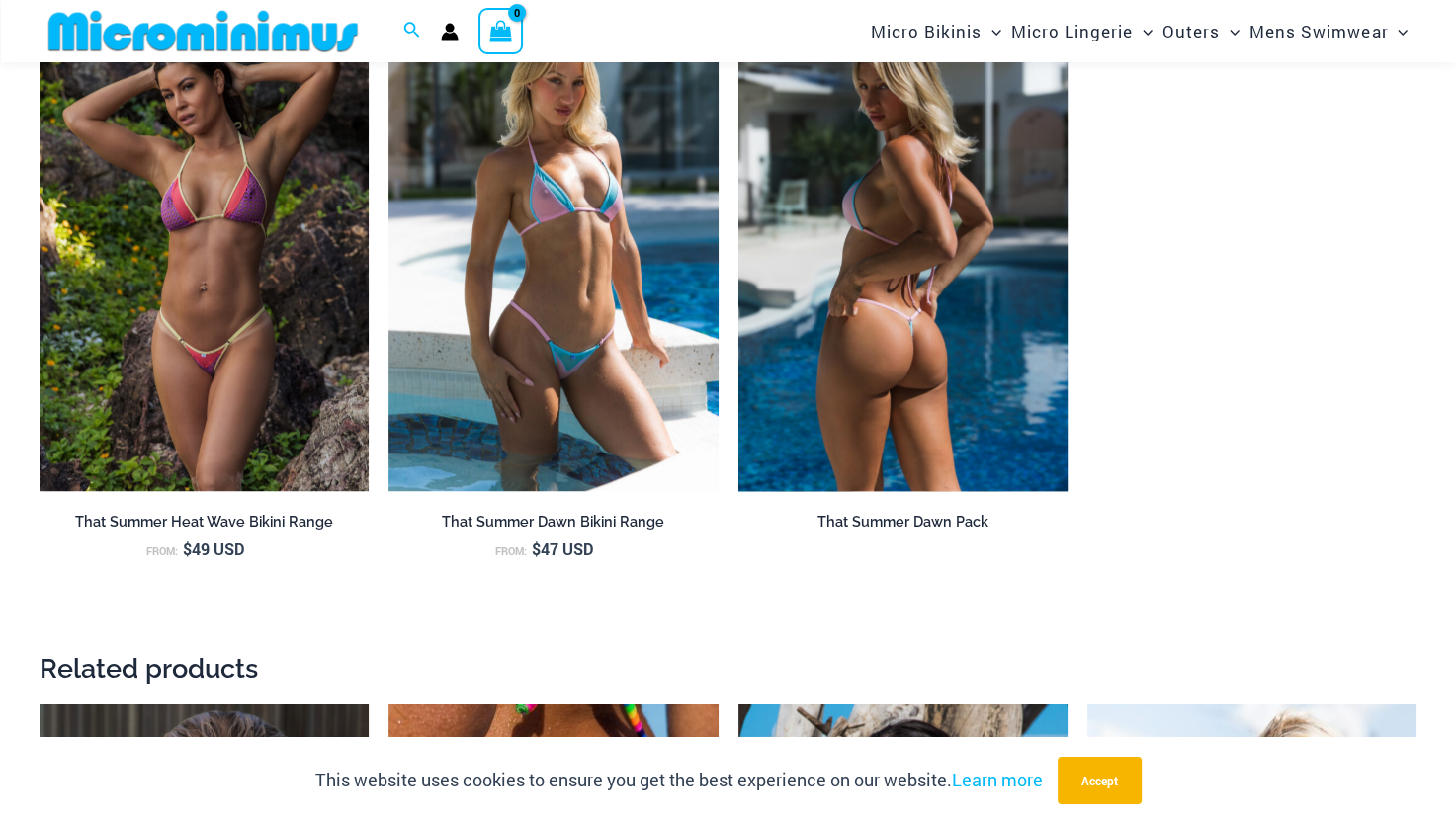 click at bounding box center (902, 245) 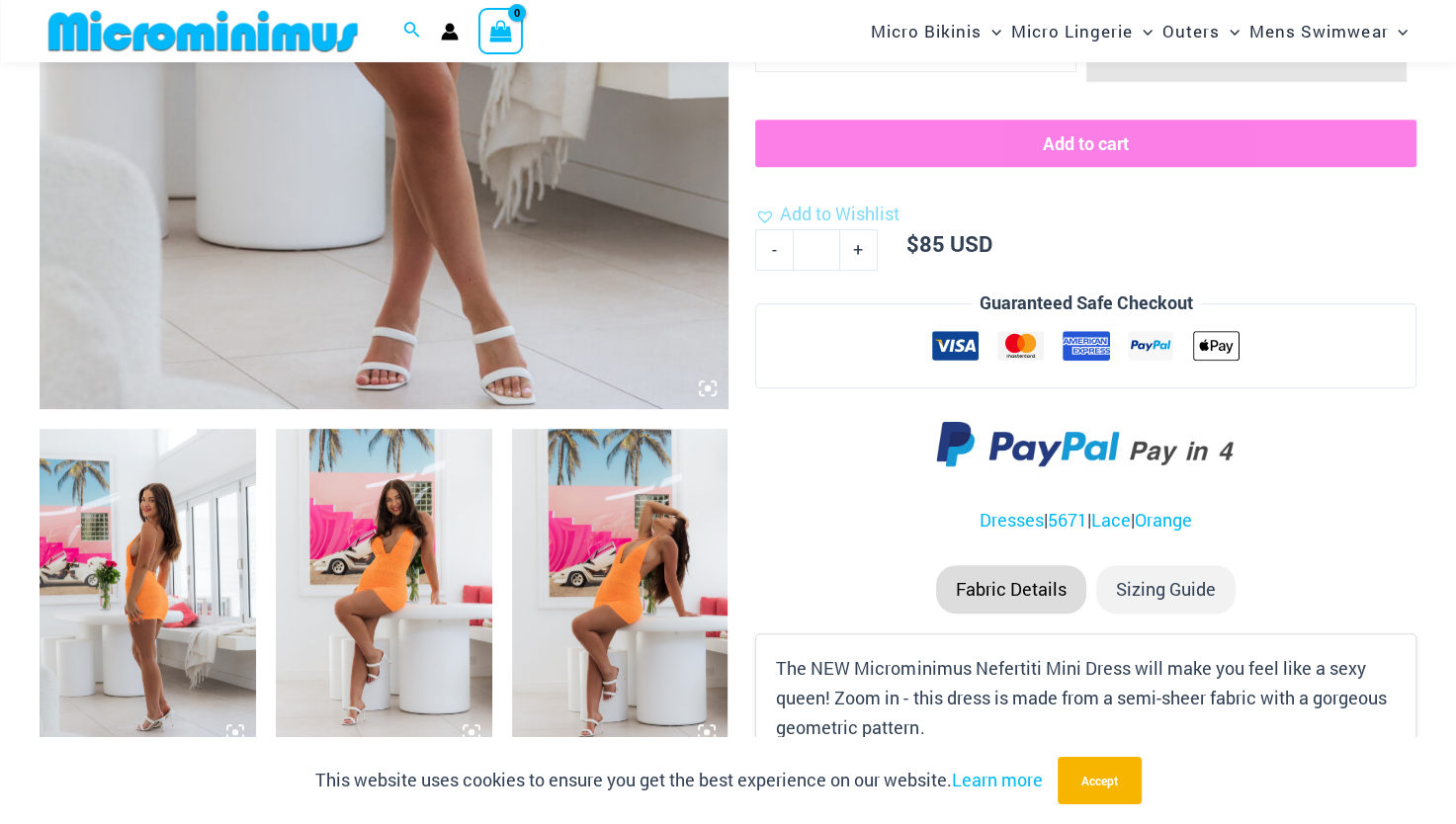 scroll, scrollTop: 1069, scrollLeft: 0, axis: vertical 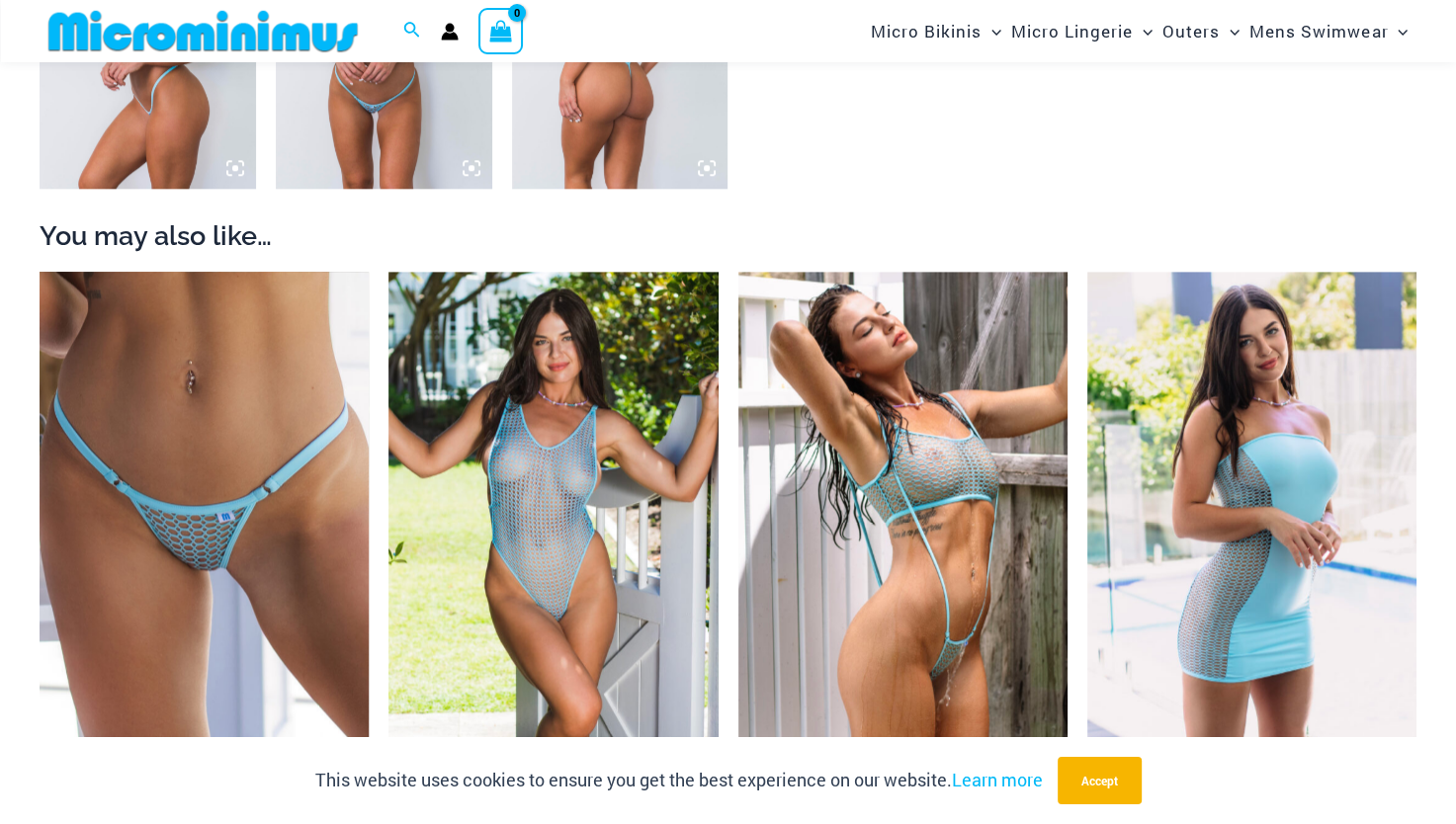 click at bounding box center [204, 519] 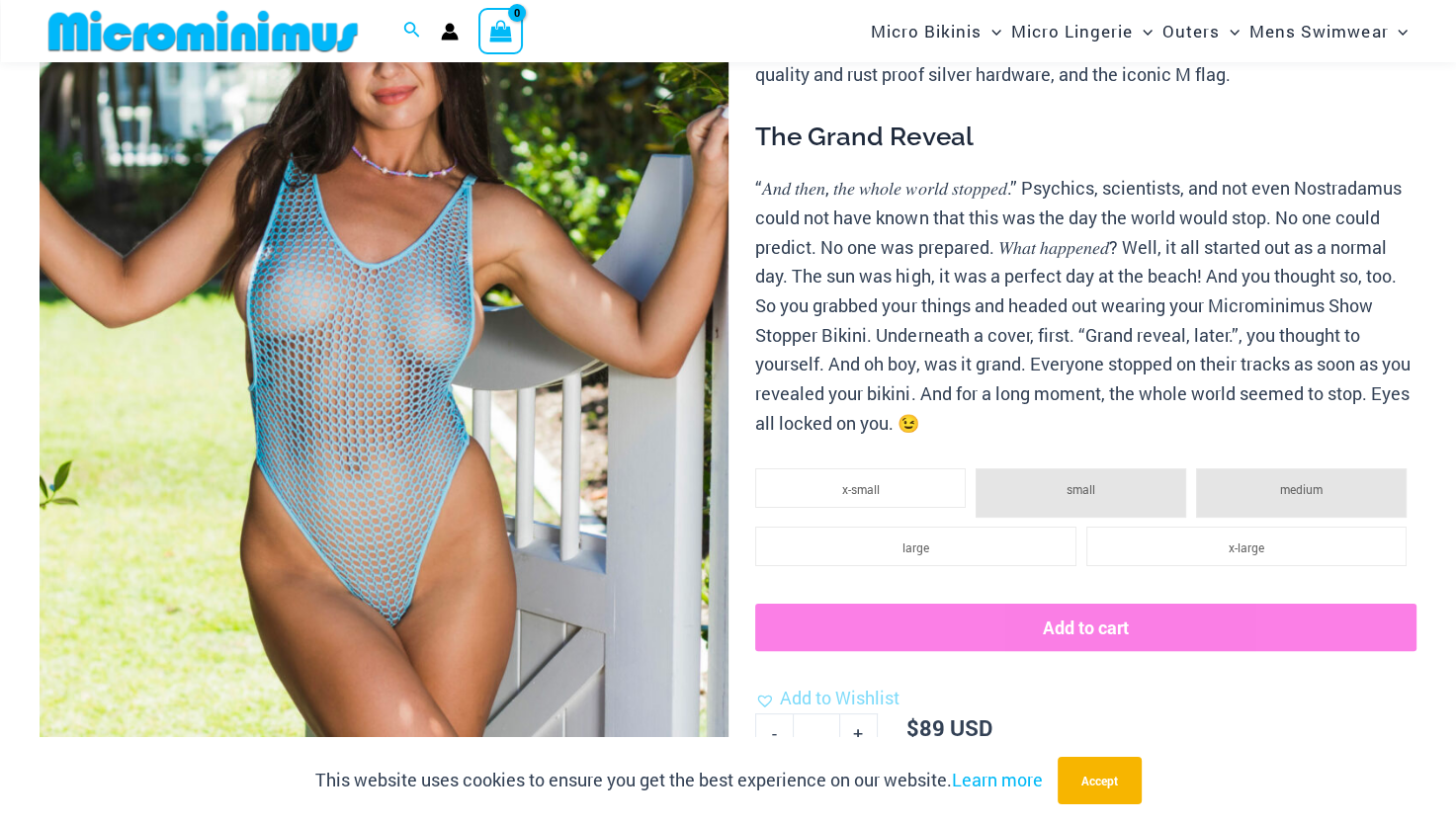 scroll, scrollTop: 278, scrollLeft: 0, axis: vertical 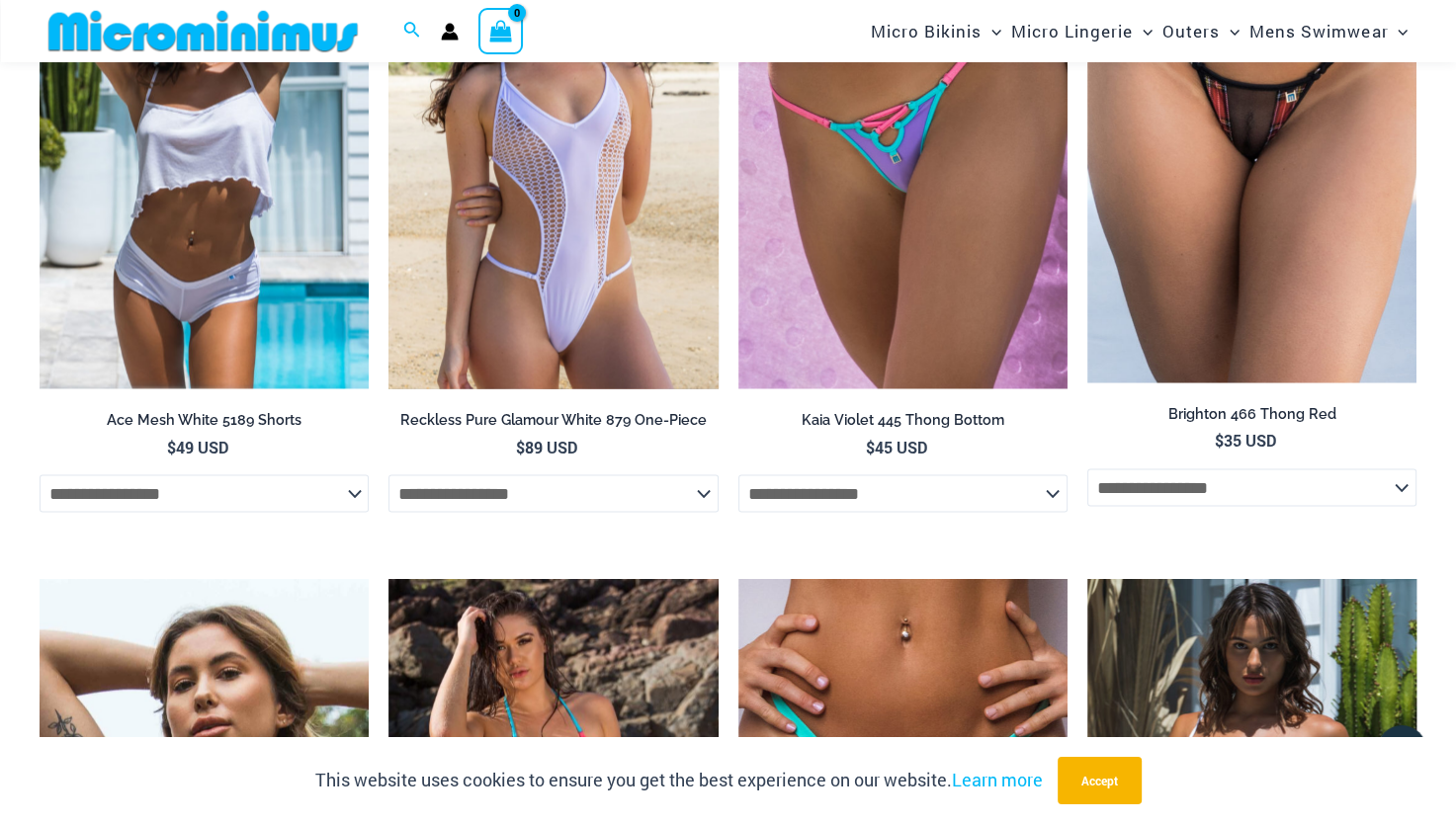 click at bounding box center (553, 141) 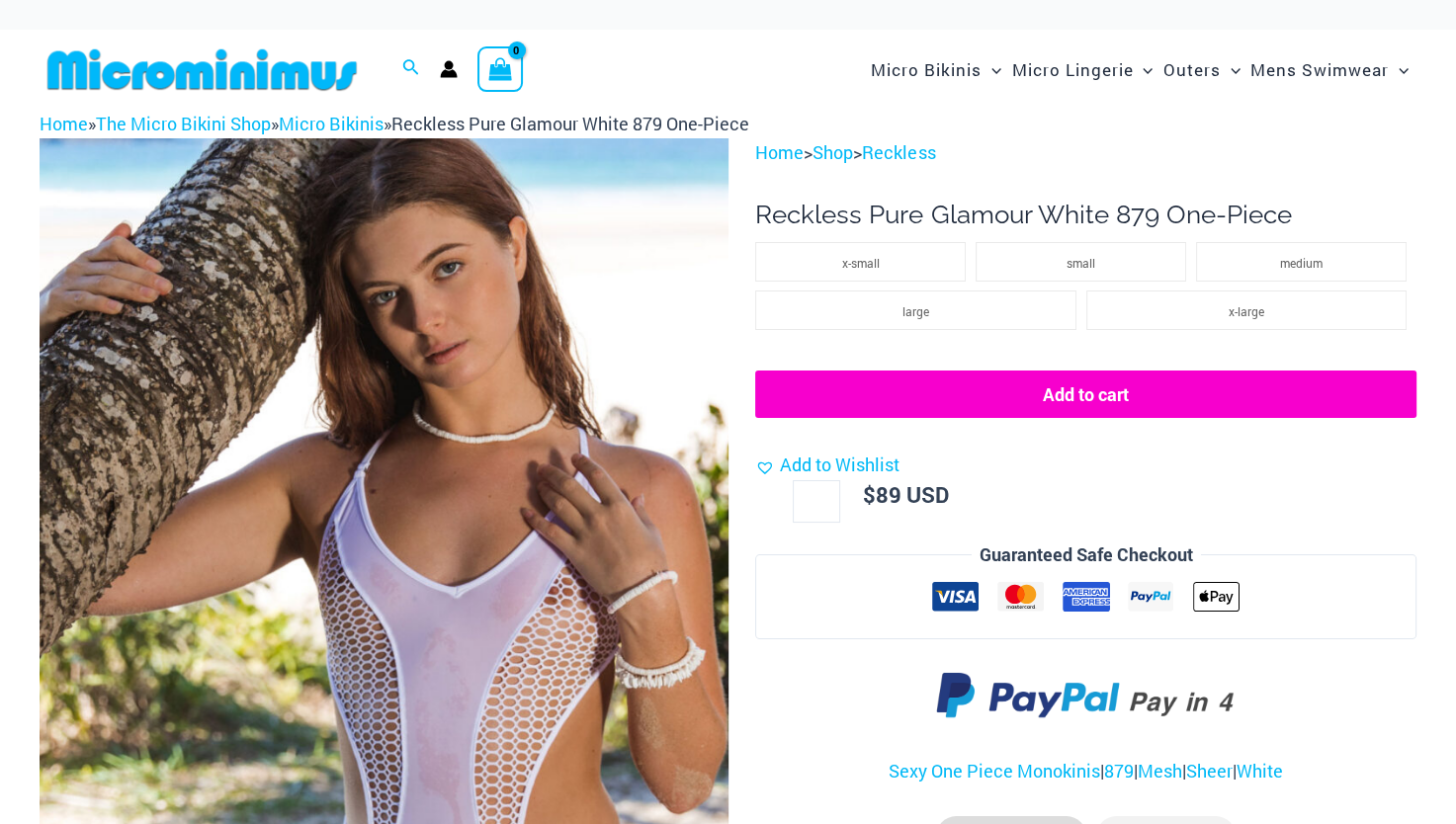 scroll, scrollTop: 363, scrollLeft: 0, axis: vertical 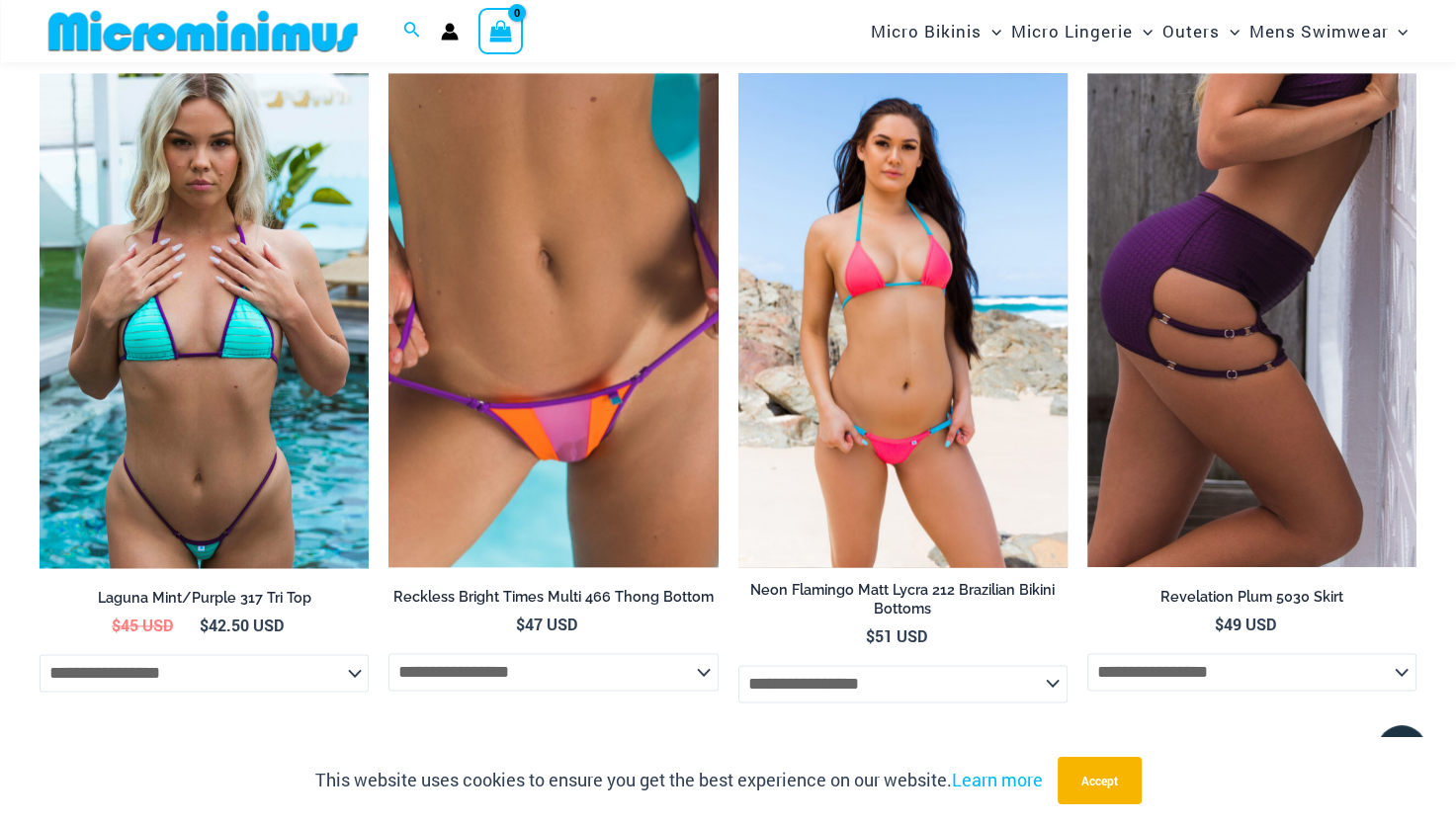 click at bounding box center [902, 320] 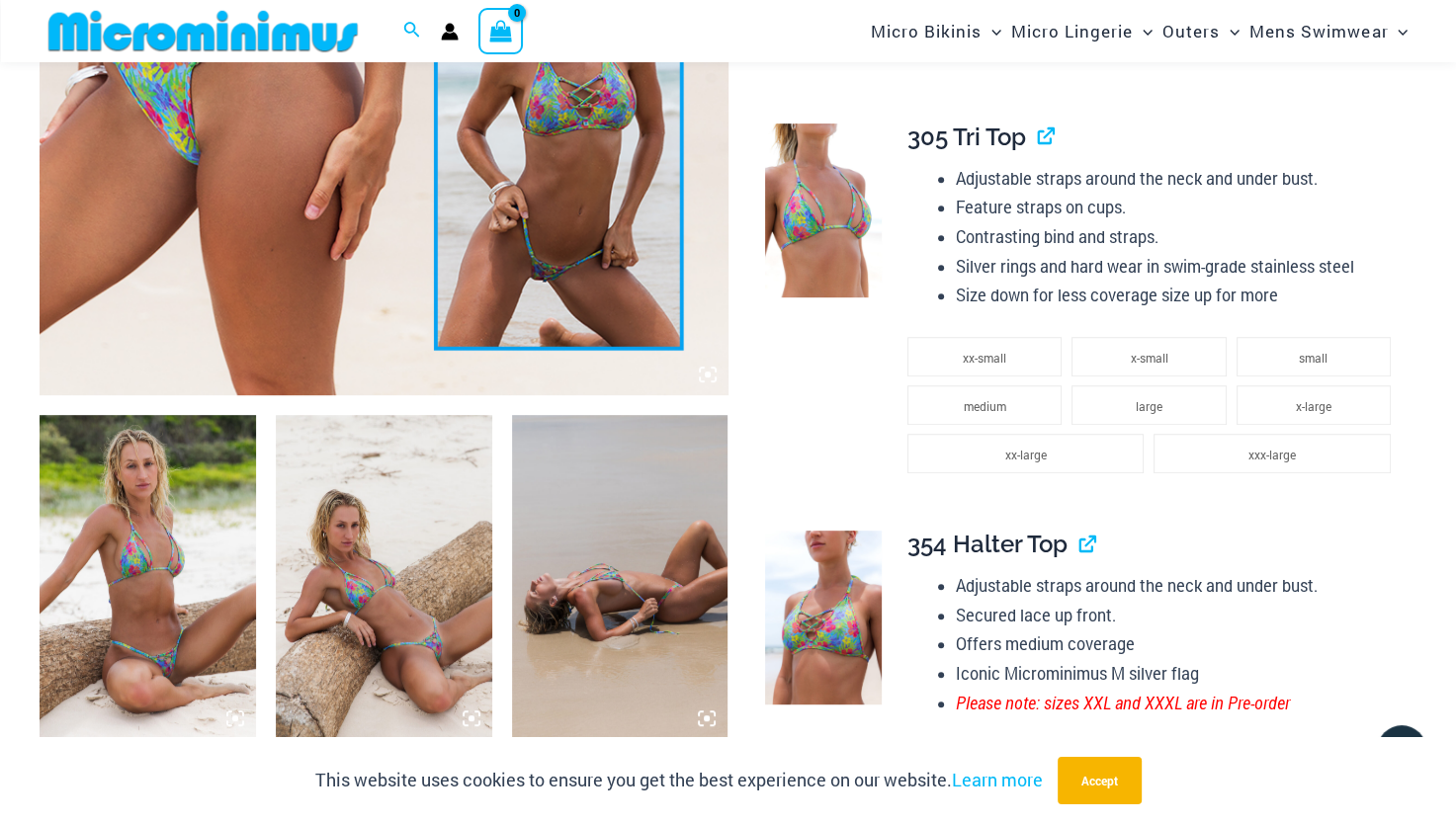 scroll, scrollTop: 1070, scrollLeft: 0, axis: vertical 